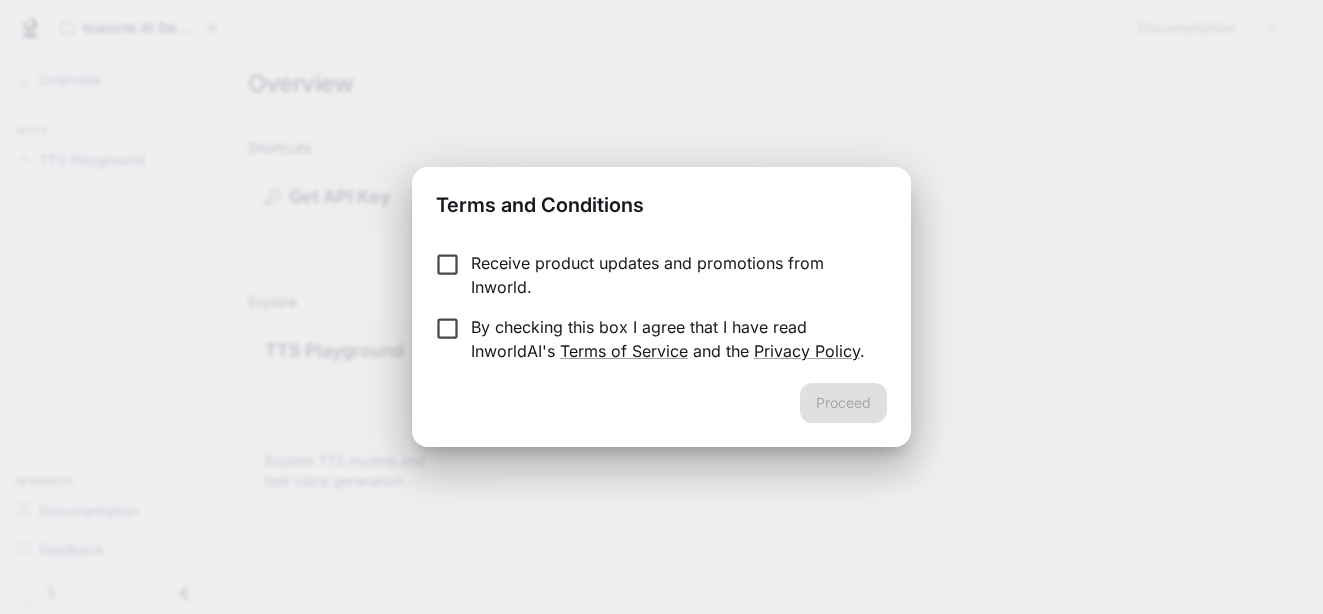 scroll, scrollTop: 0, scrollLeft: 0, axis: both 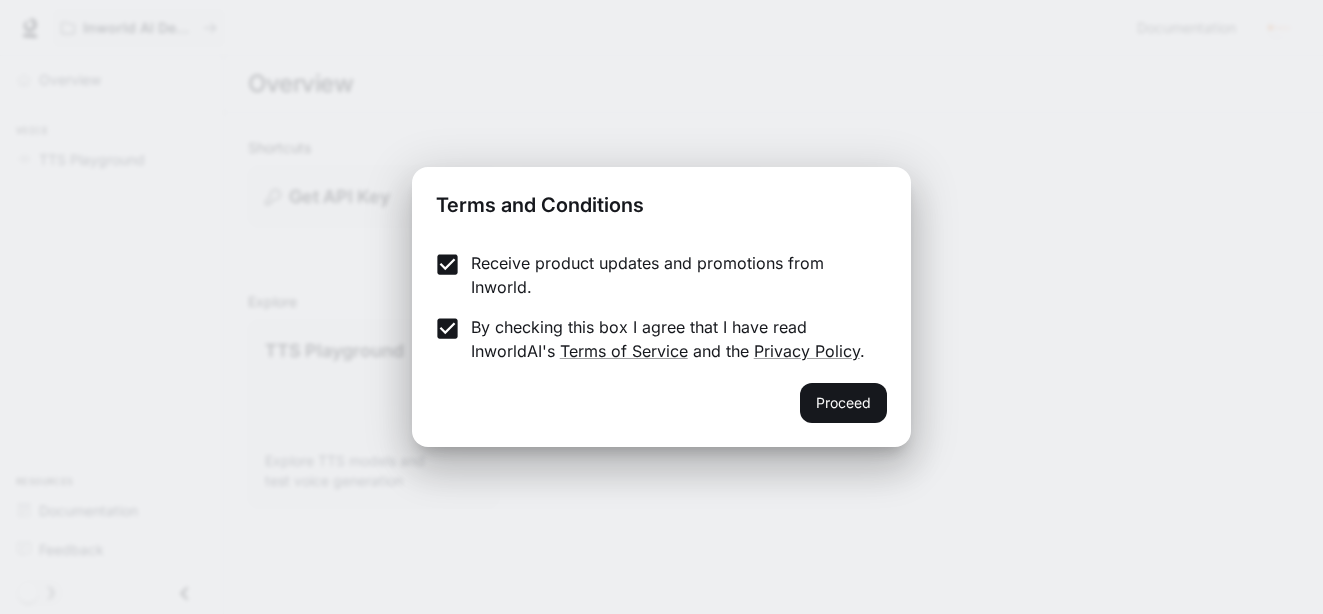 drag, startPoint x: 838, startPoint y: 411, endPoint x: 188, endPoint y: 26, distance: 755.46344 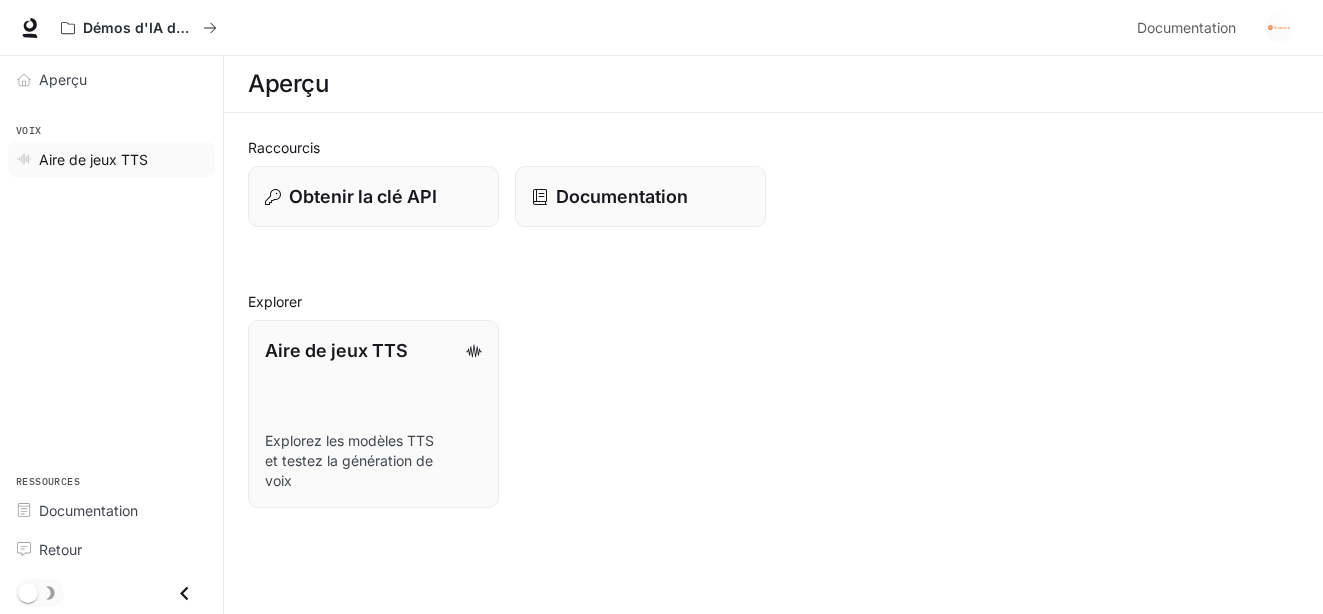 click on "Aire de jeux TTS" at bounding box center (93, 159) 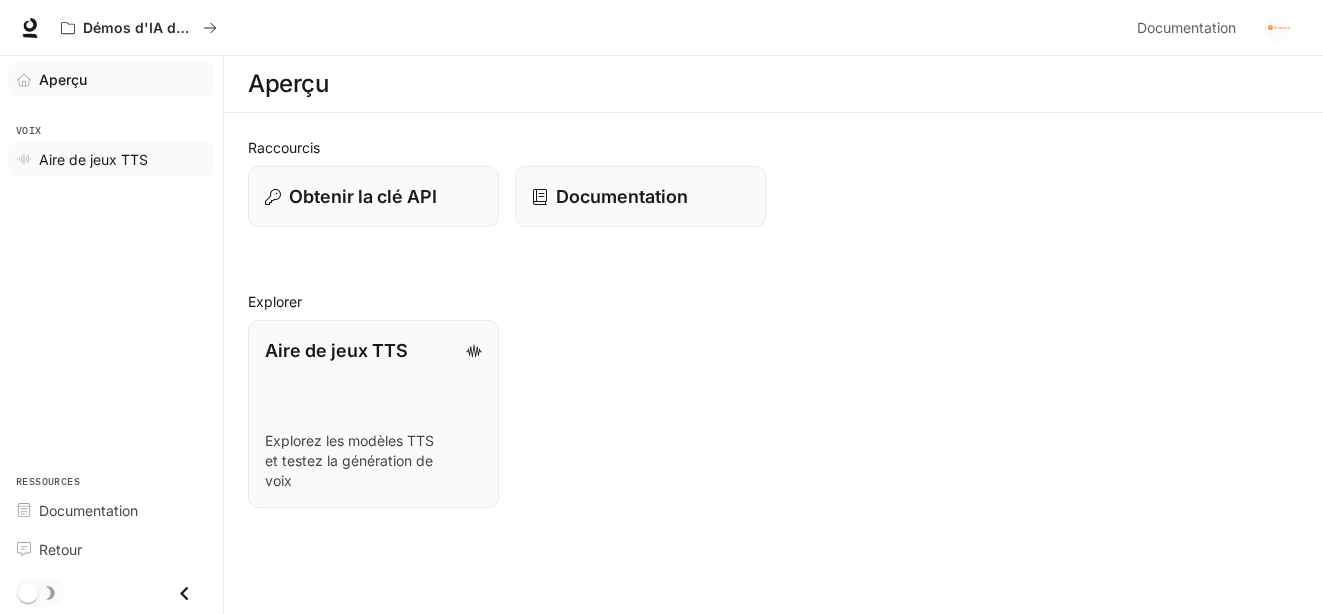 click on "Aire de jeux TTS" at bounding box center (93, 159) 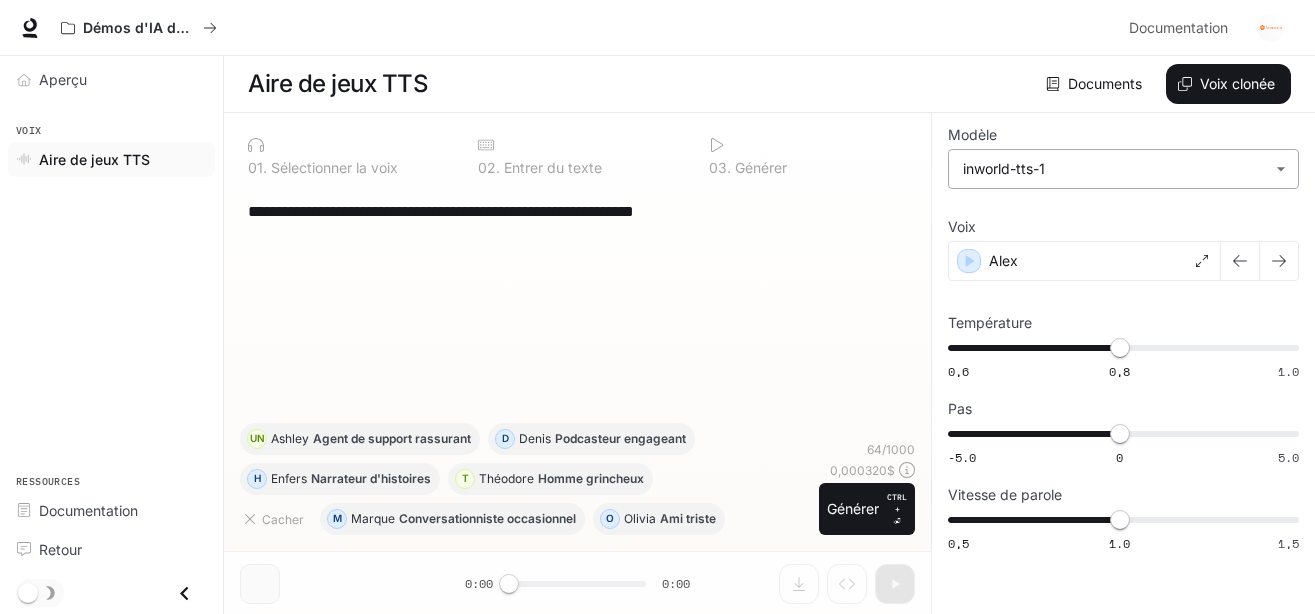 click on "**********" at bounding box center (657, 307) 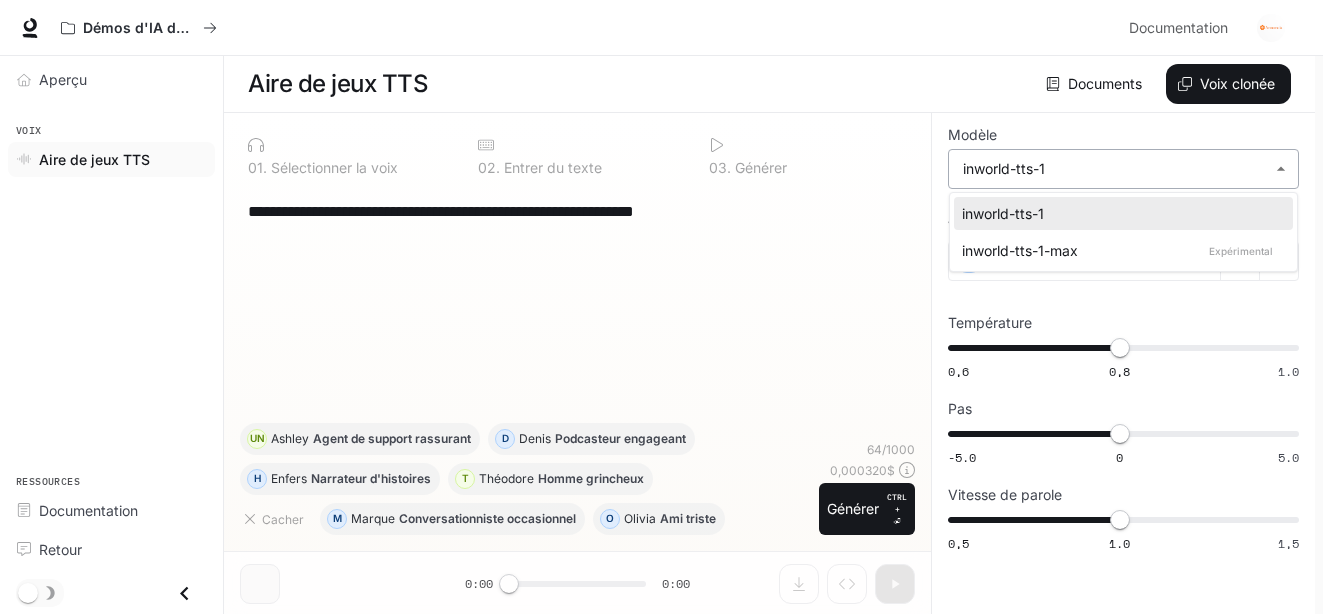 click at bounding box center (661, 307) 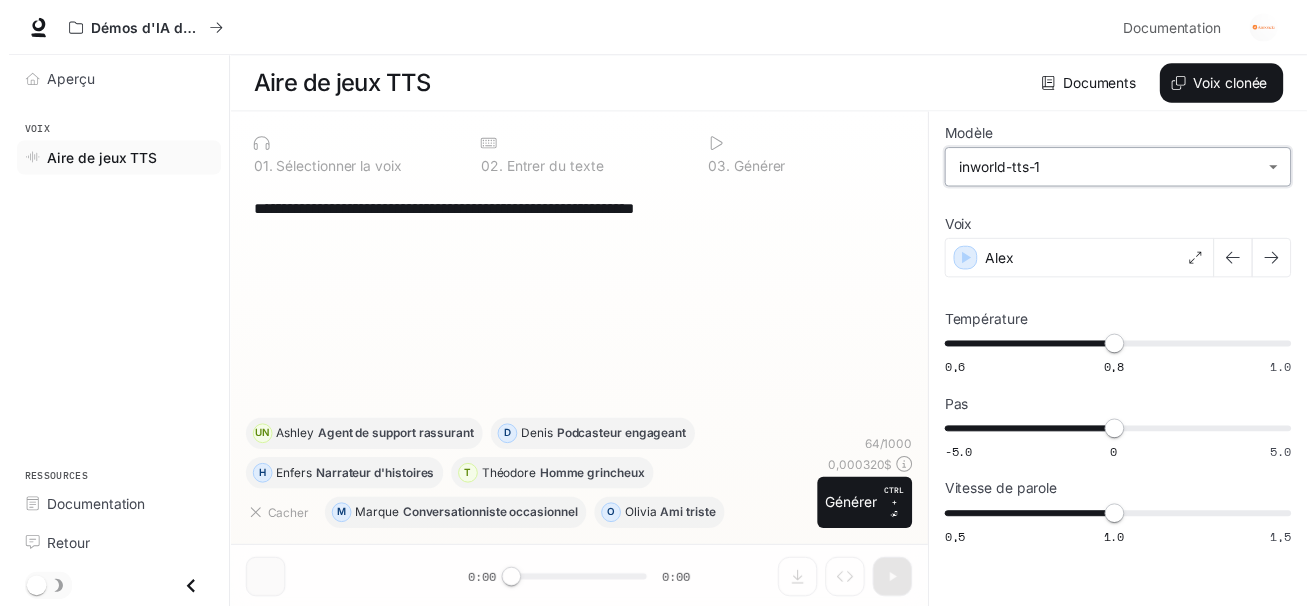 scroll, scrollTop: 1, scrollLeft: 0, axis: vertical 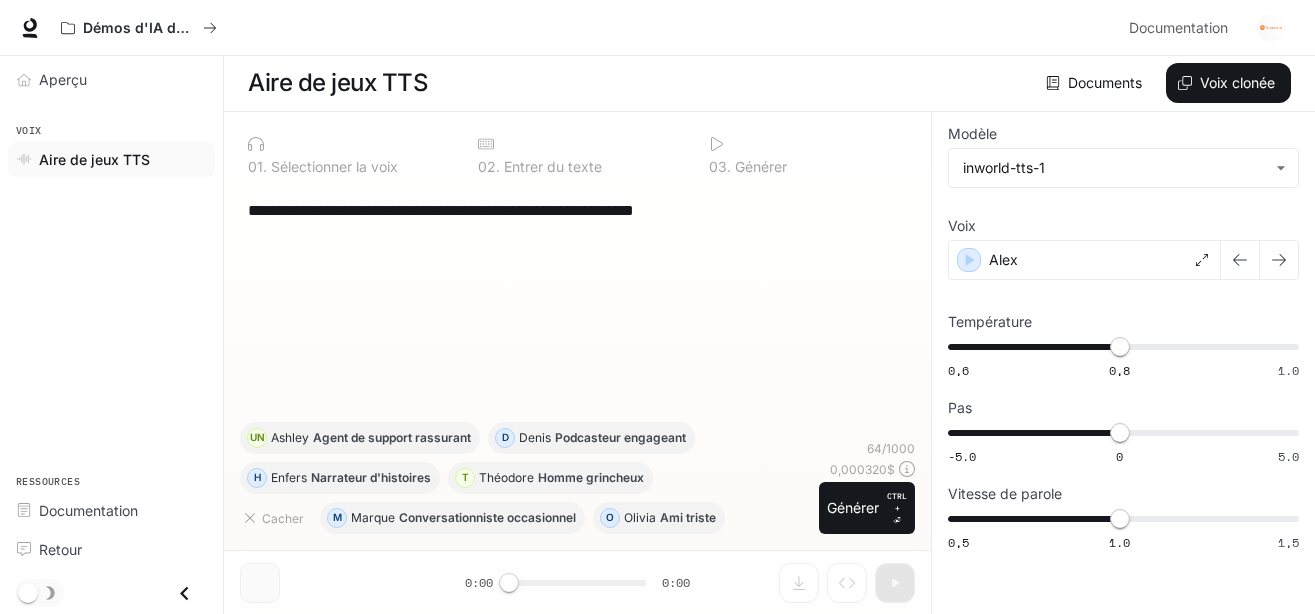 click on "." at bounding box center (252, 166) 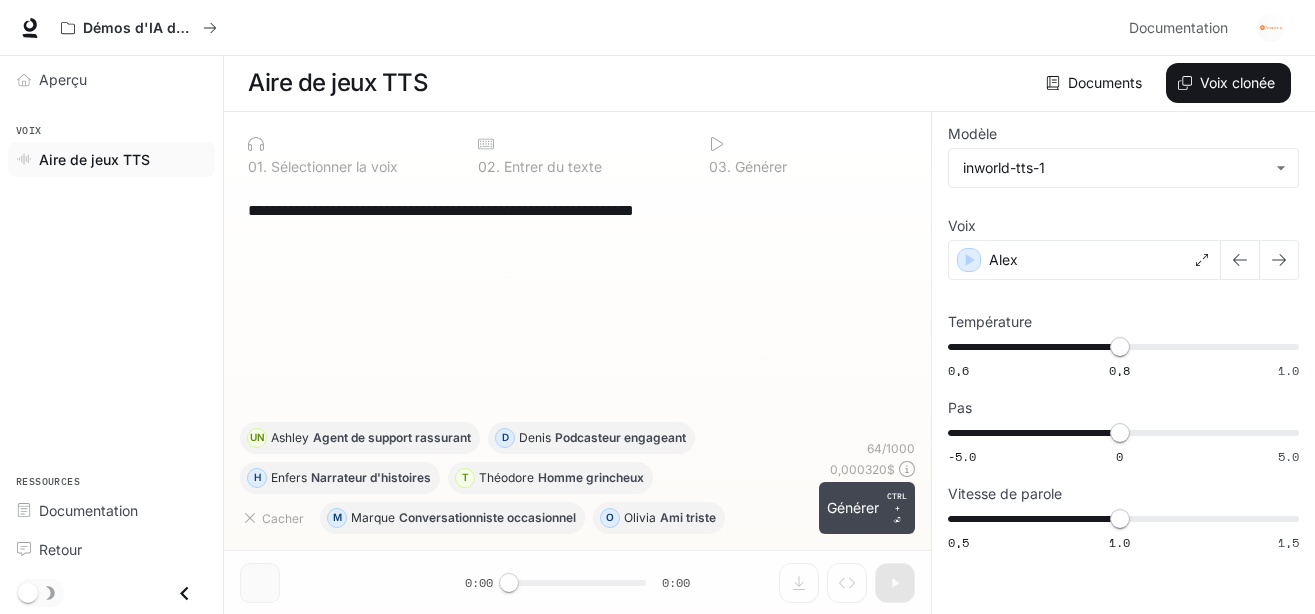 click on "Générer CTRL +  ⏎" at bounding box center [867, 508] 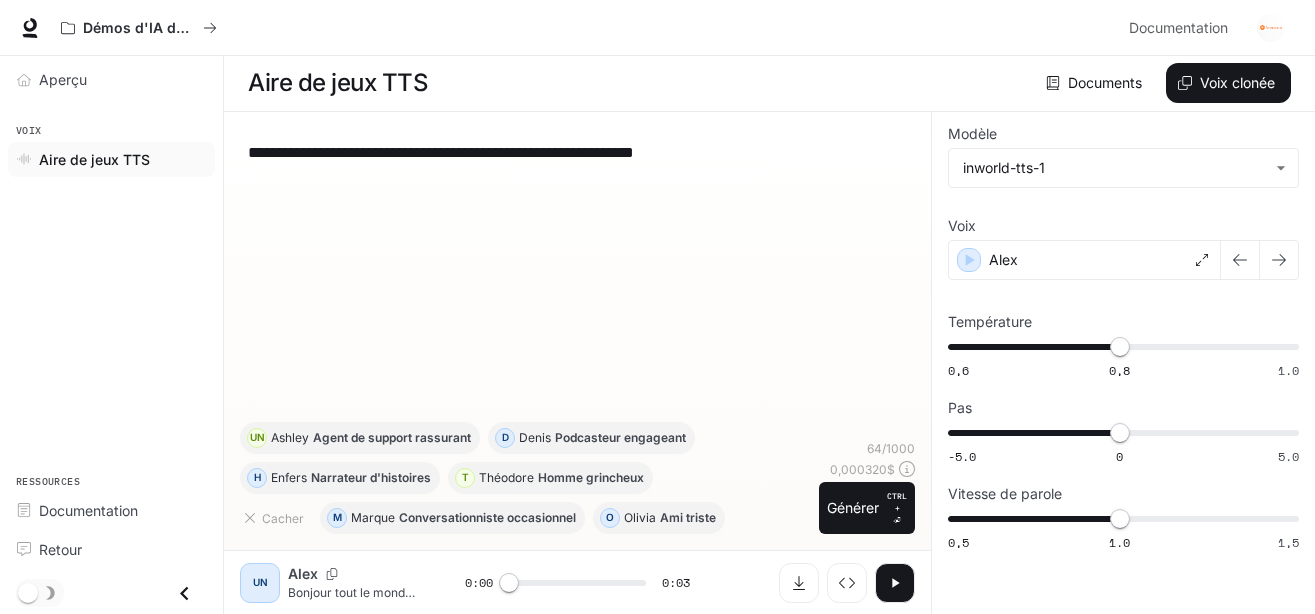click on "**********" at bounding box center [577, 152] 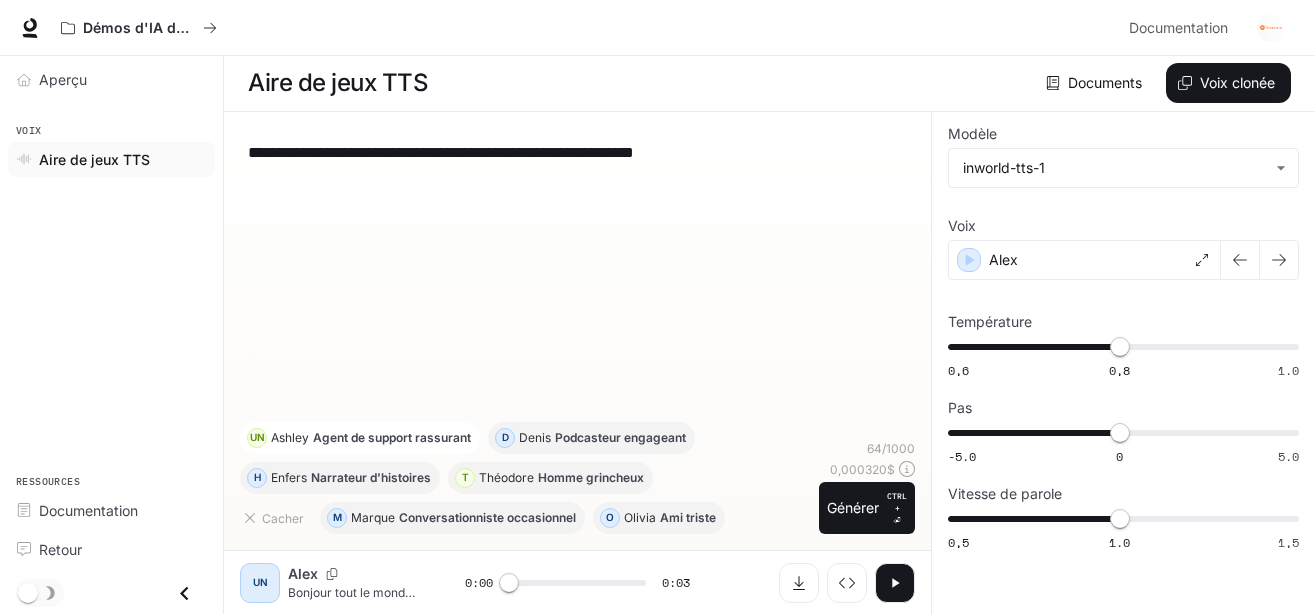 click on "Agent de support rassurant" at bounding box center [487, 517] 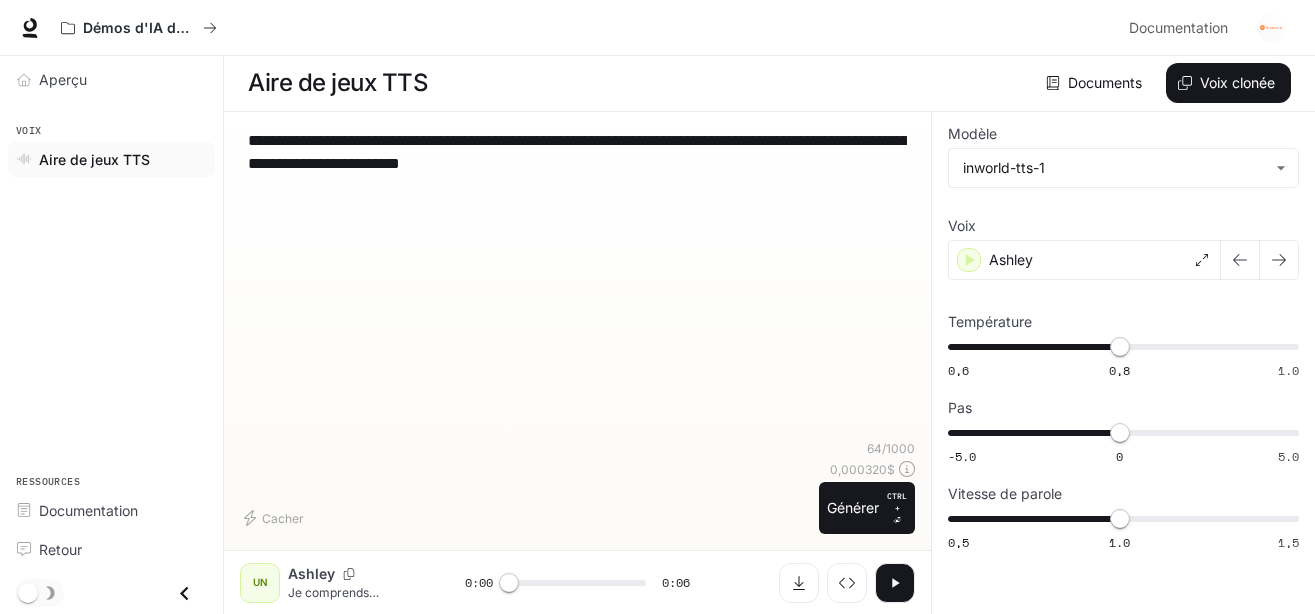 click on "**********" at bounding box center (577, 284) 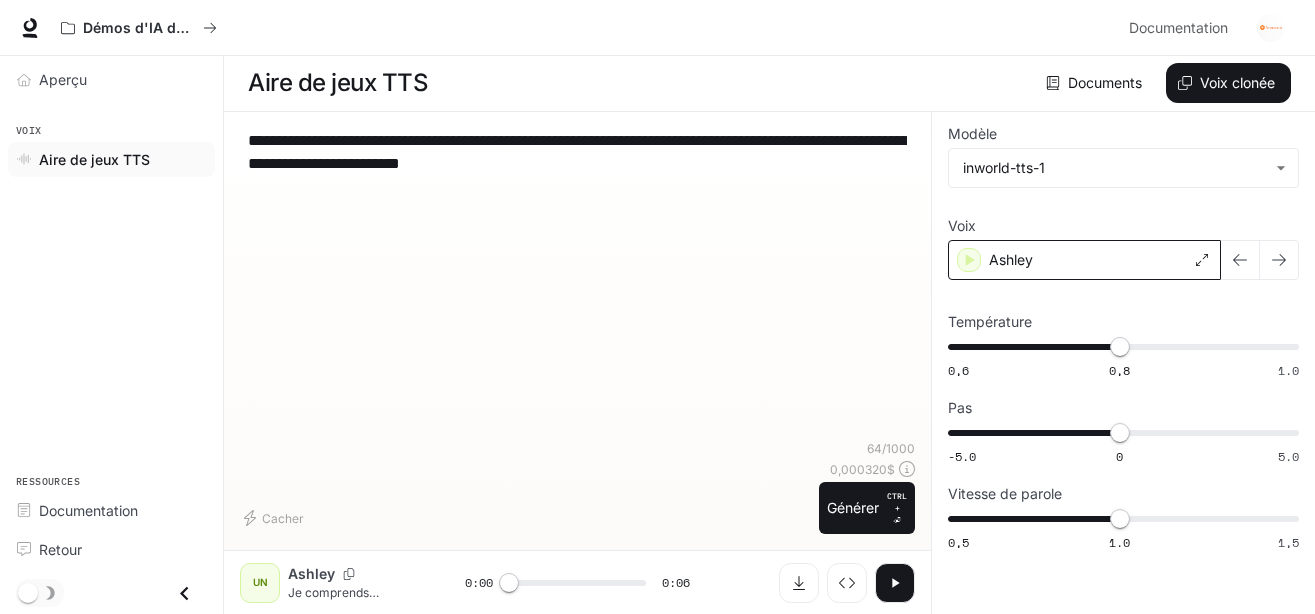 click on "Ashley" at bounding box center [1011, 259] 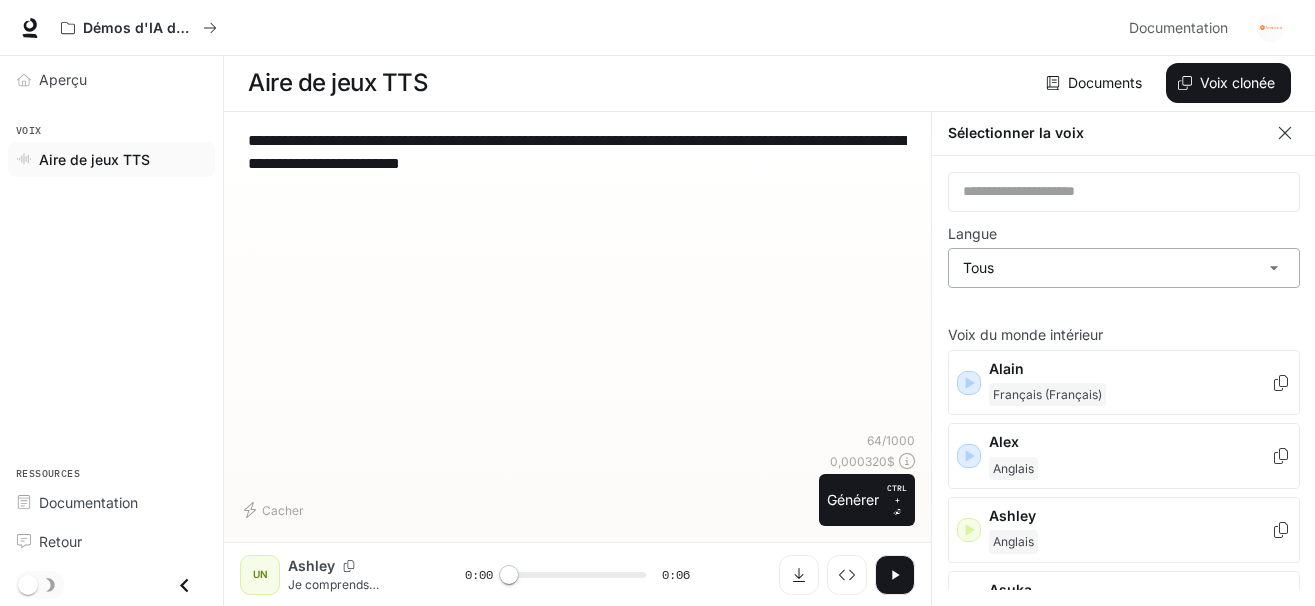 click on "**********" at bounding box center [657, 302] 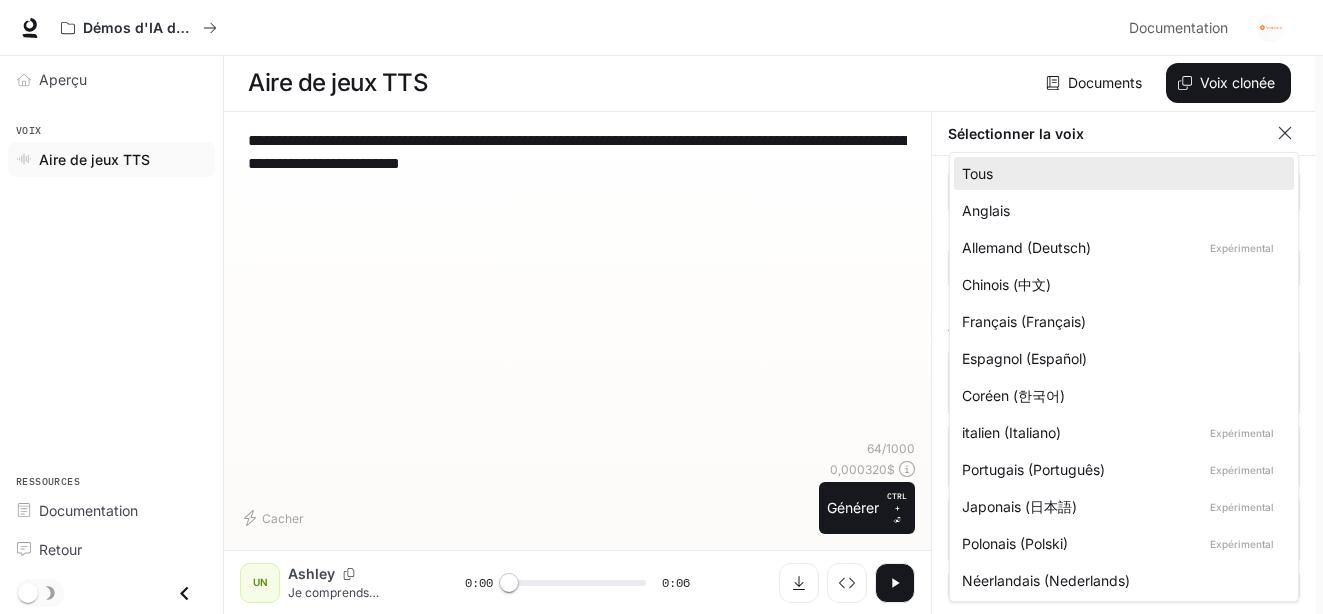 click on "Français (Français)" at bounding box center (977, 173) 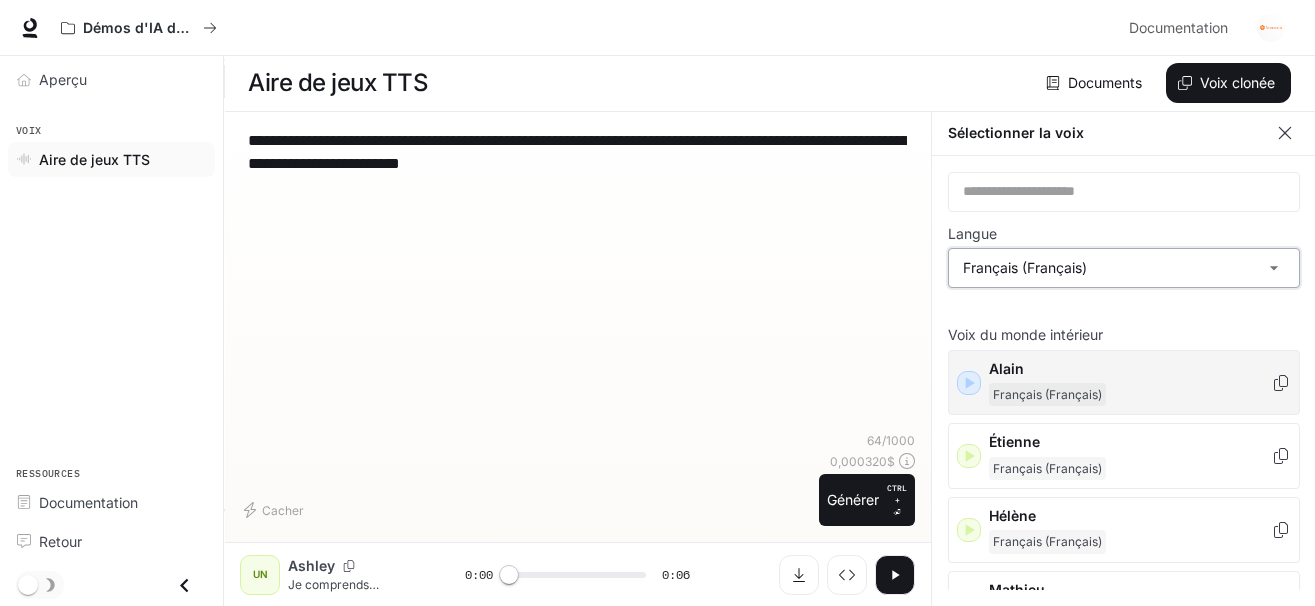 scroll, scrollTop: 39, scrollLeft: 0, axis: vertical 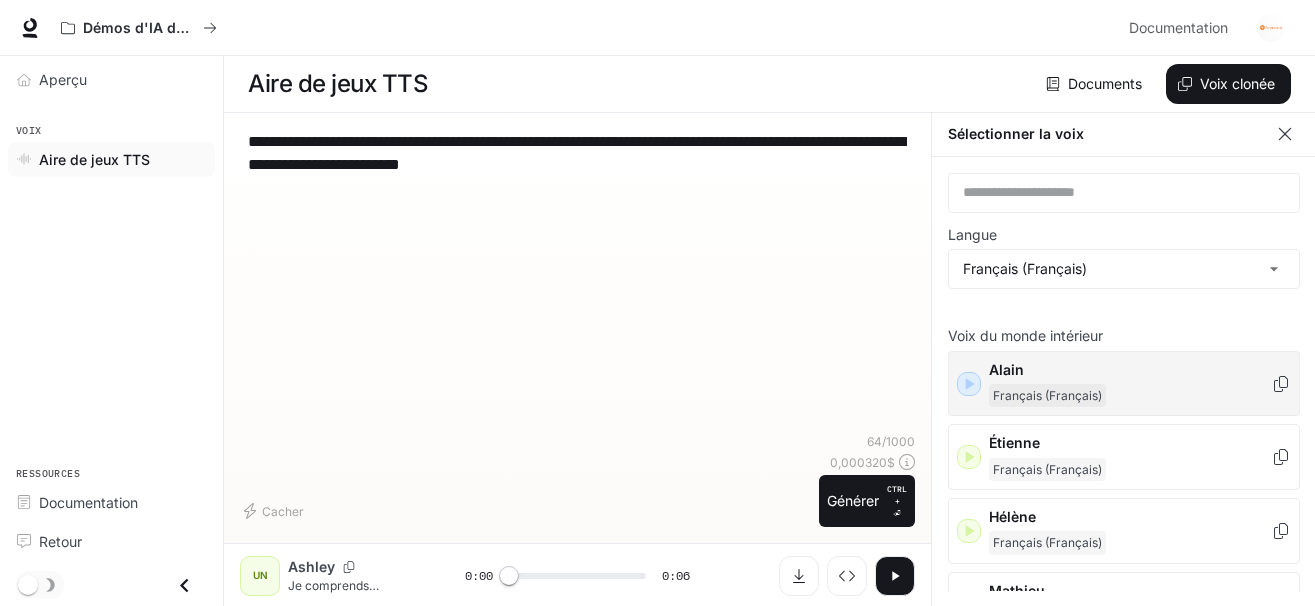 click on "Français (Français)" at bounding box center (1130, 396) 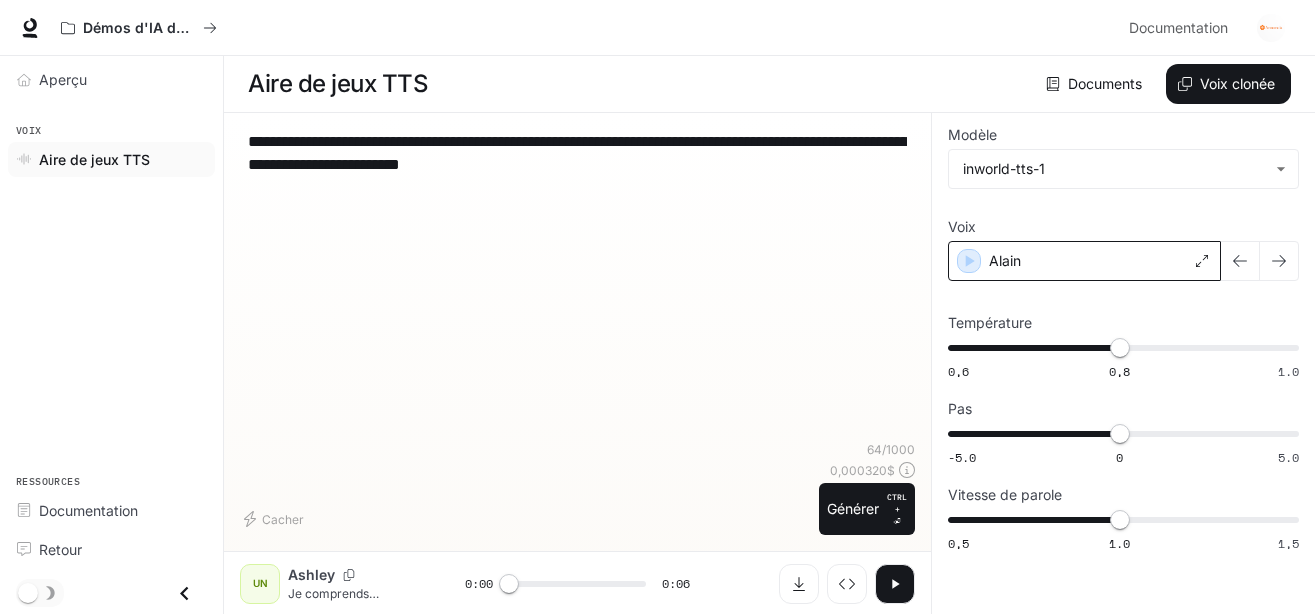 click on "Alain" at bounding box center [1084, 261] 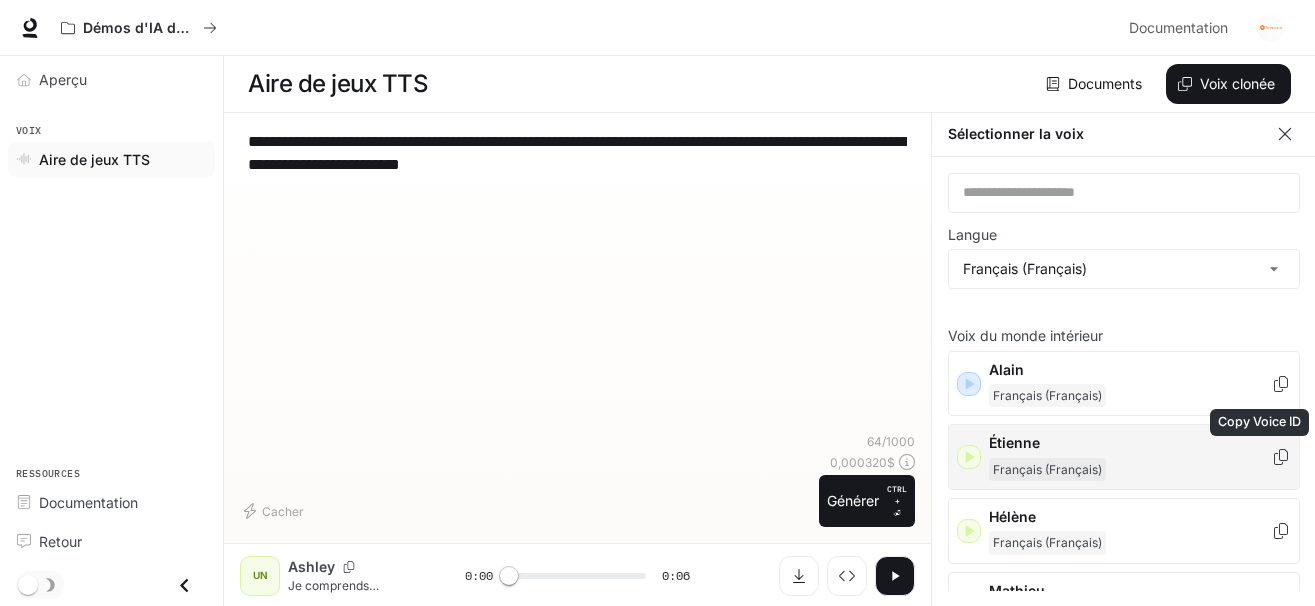 click at bounding box center (1281, 384) 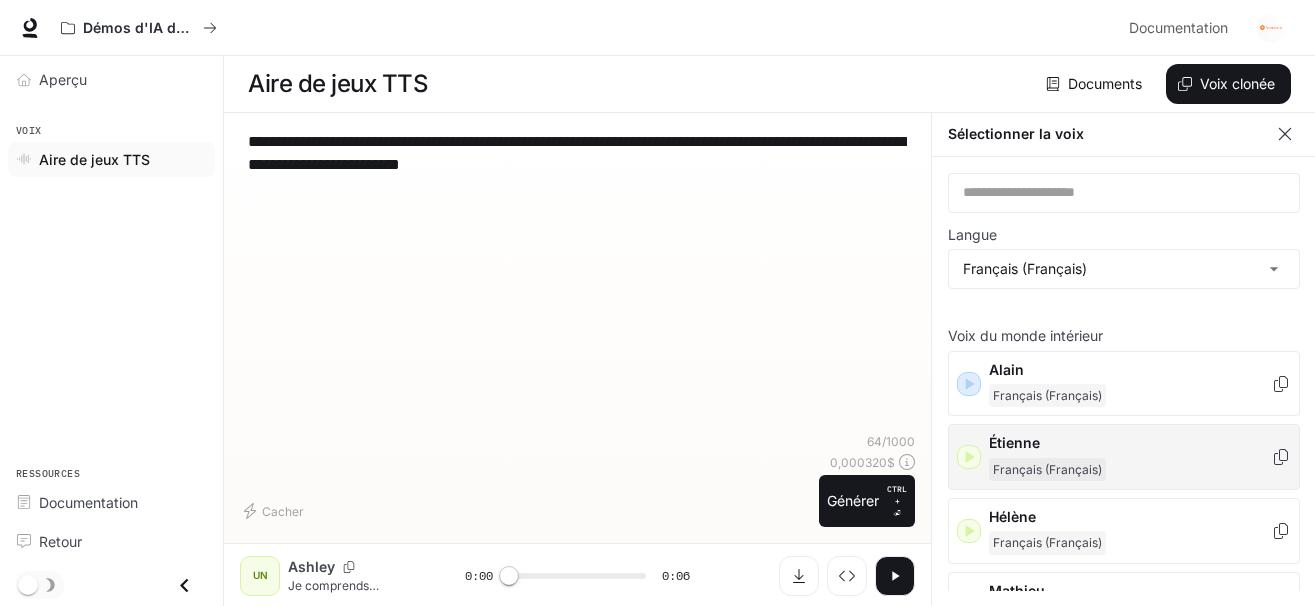 click on "**********" at bounding box center (577, 281) 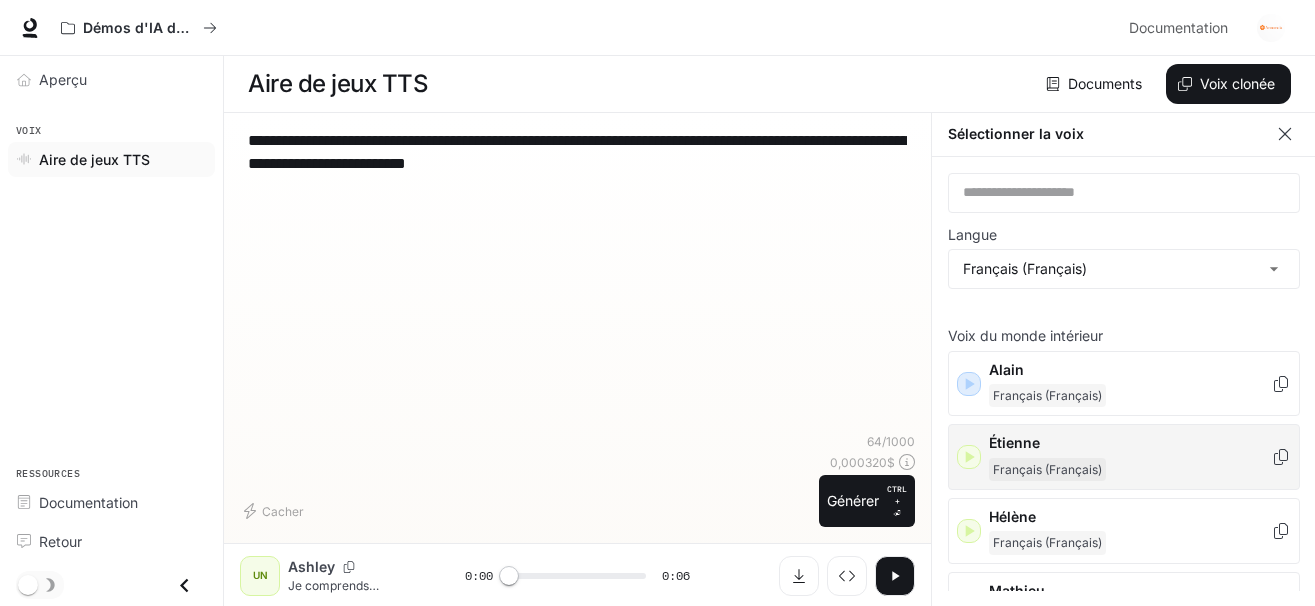 paste on "*******" 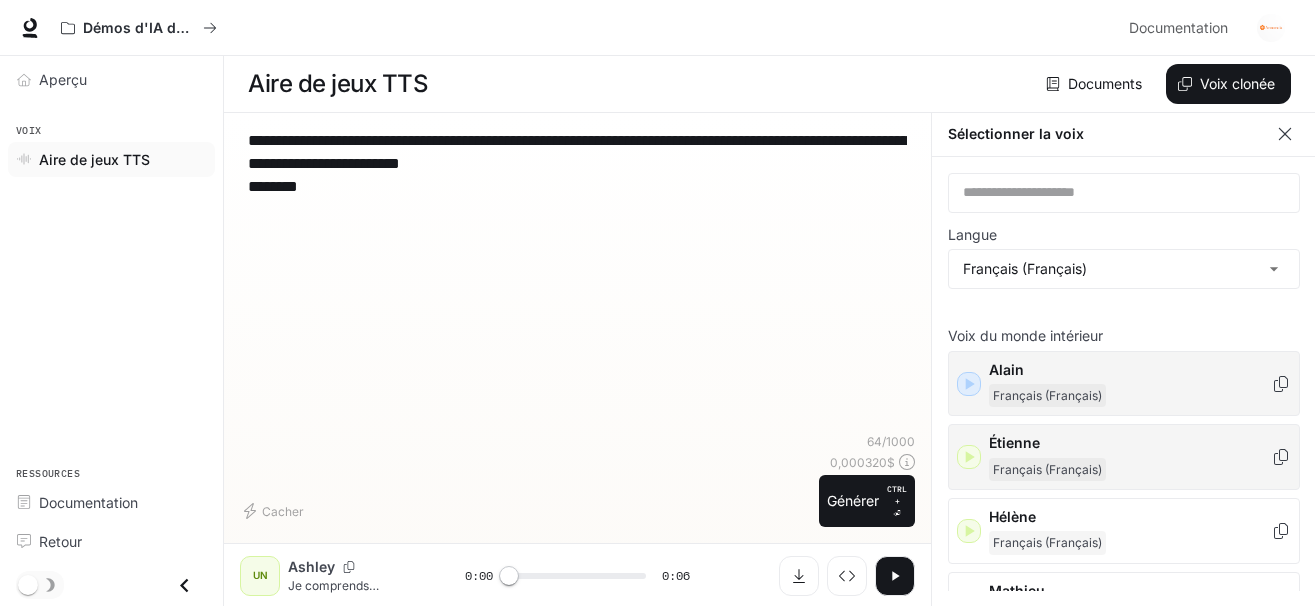 click at bounding box center (1281, 384) 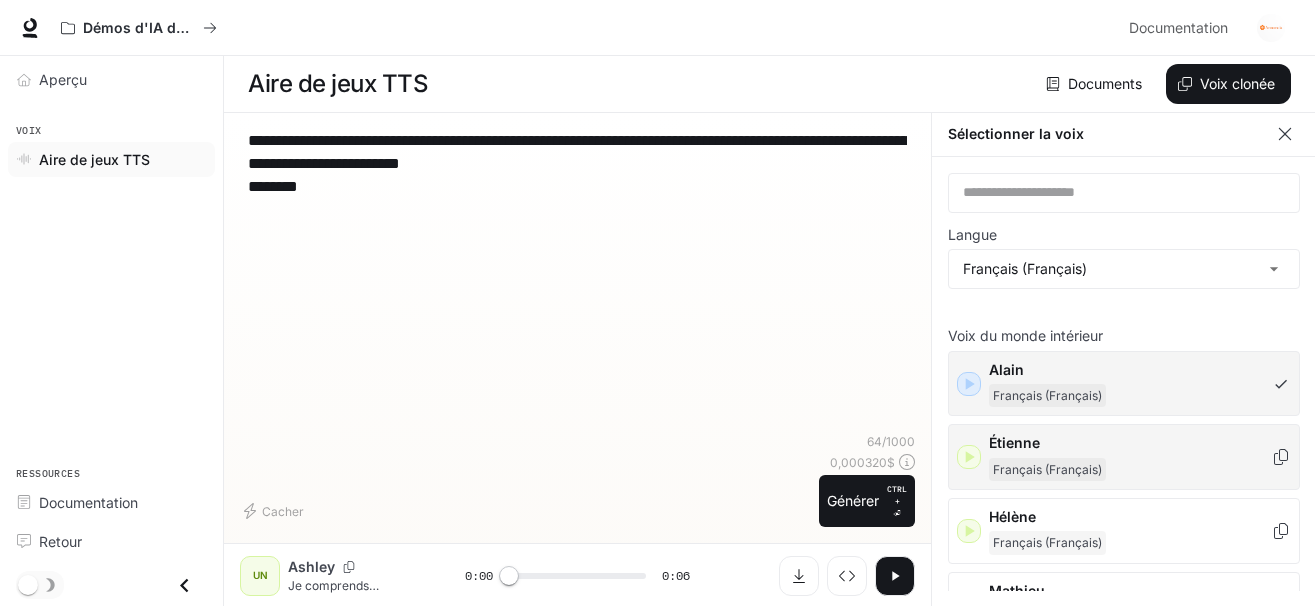 click on "**********" at bounding box center (577, 281) 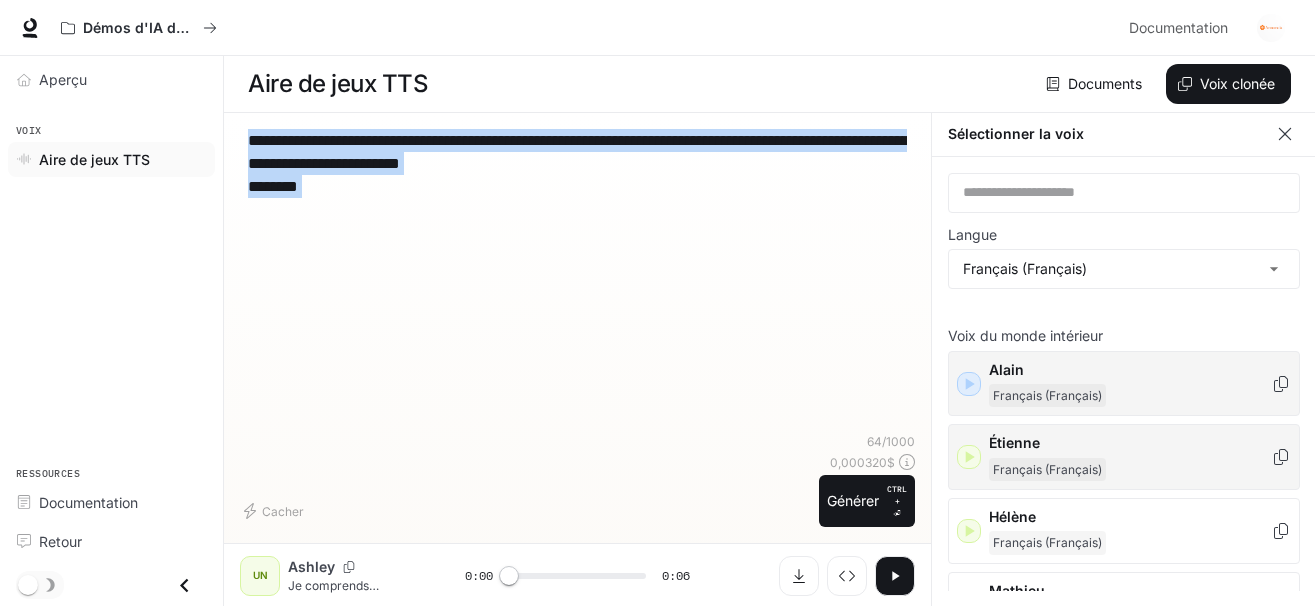 drag, startPoint x: 424, startPoint y: 201, endPoint x: 647, endPoint y: 200, distance: 223.00224 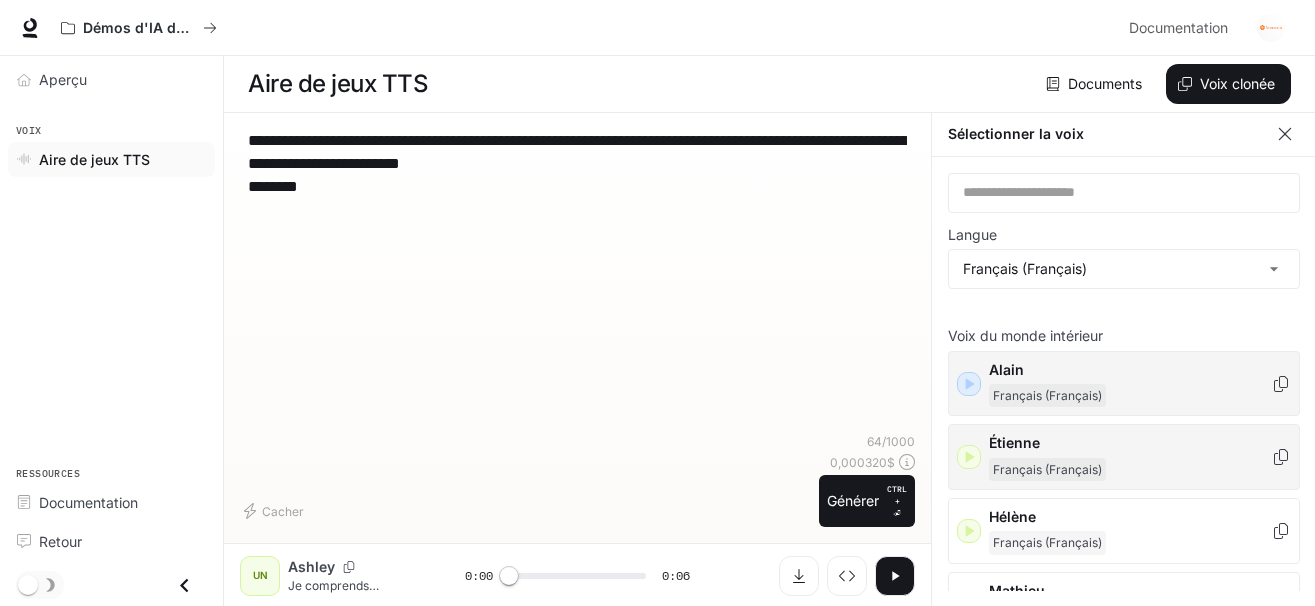 drag, startPoint x: 622, startPoint y: 171, endPoint x: 139, endPoint y: 122, distance: 485.47916 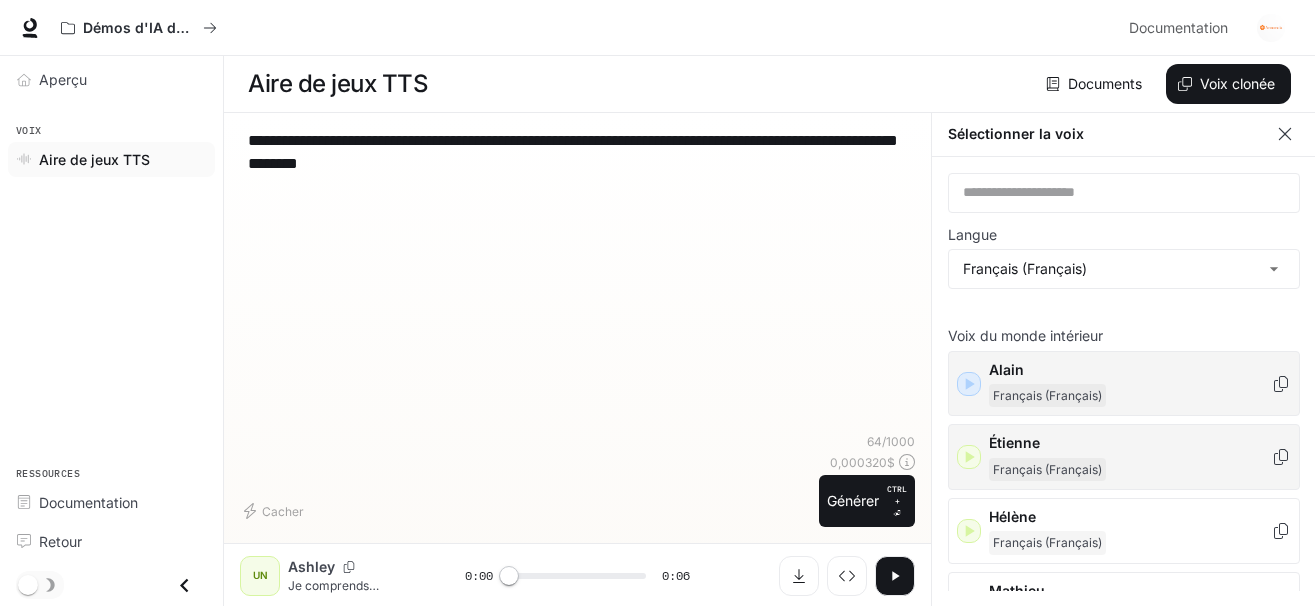 click on "**********" at bounding box center [577, 163] 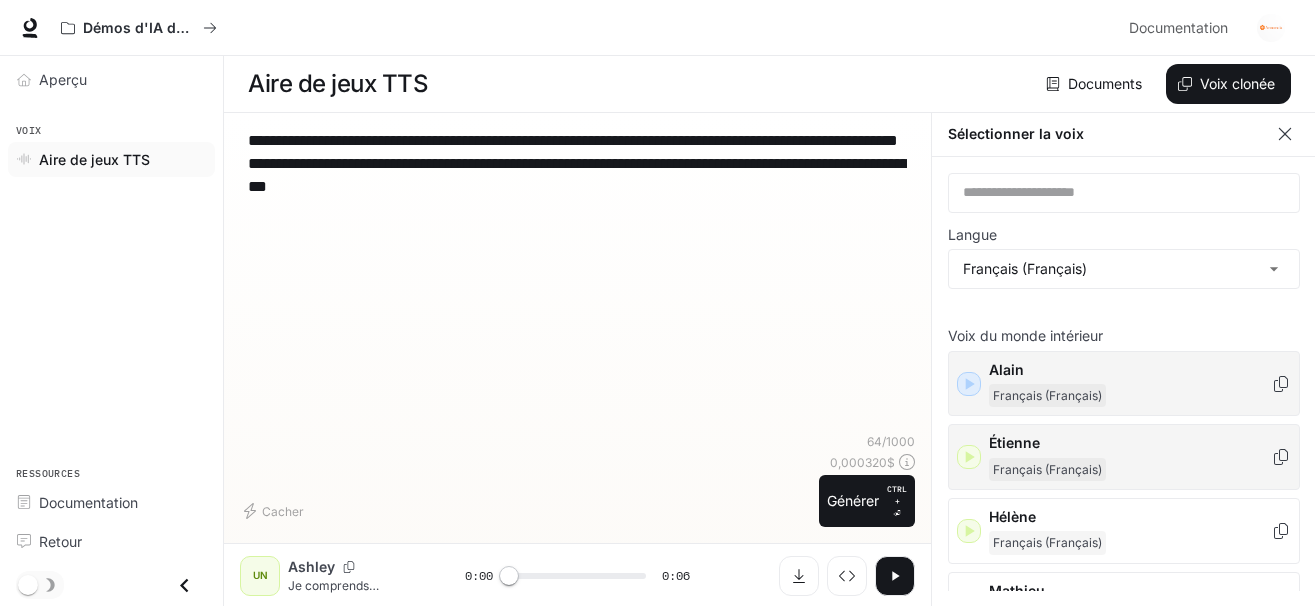 drag, startPoint x: 455, startPoint y: 198, endPoint x: 454, endPoint y: 183, distance: 15.033297 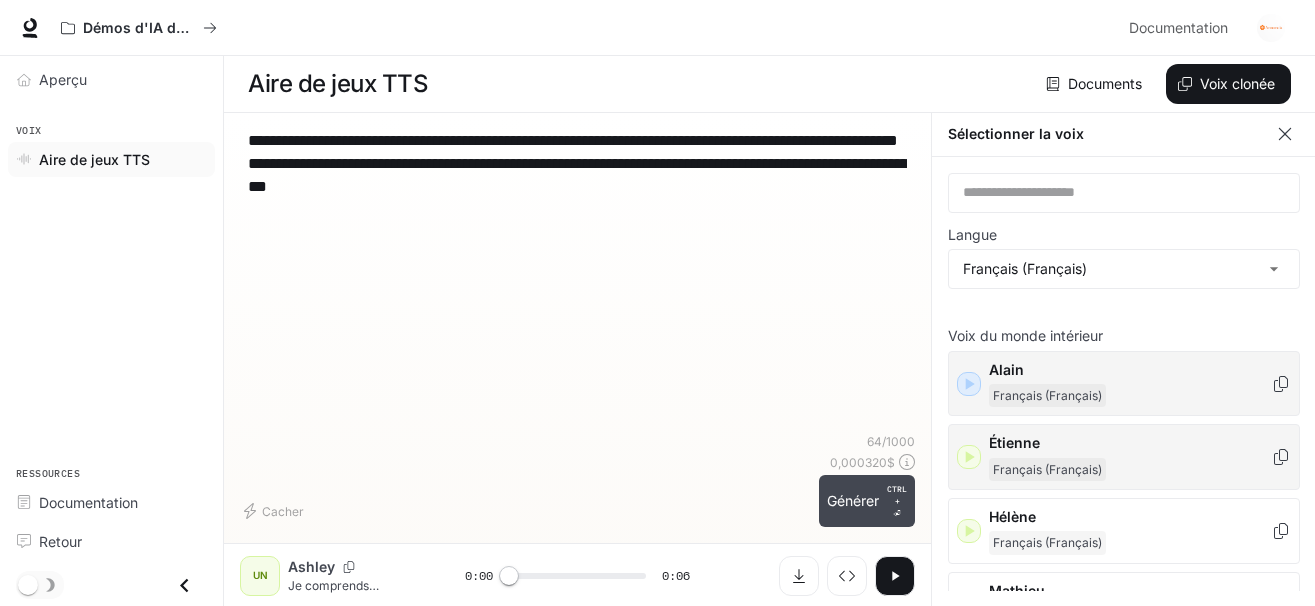 type on "**********" 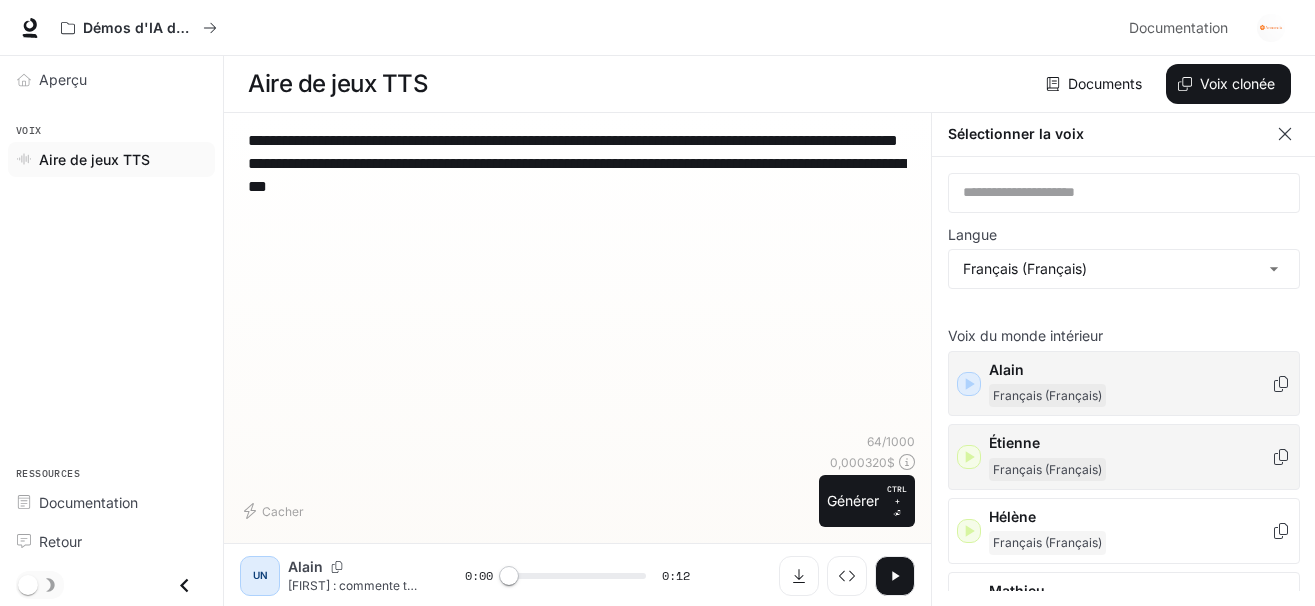 click on "Documents" at bounding box center (1105, 83) 